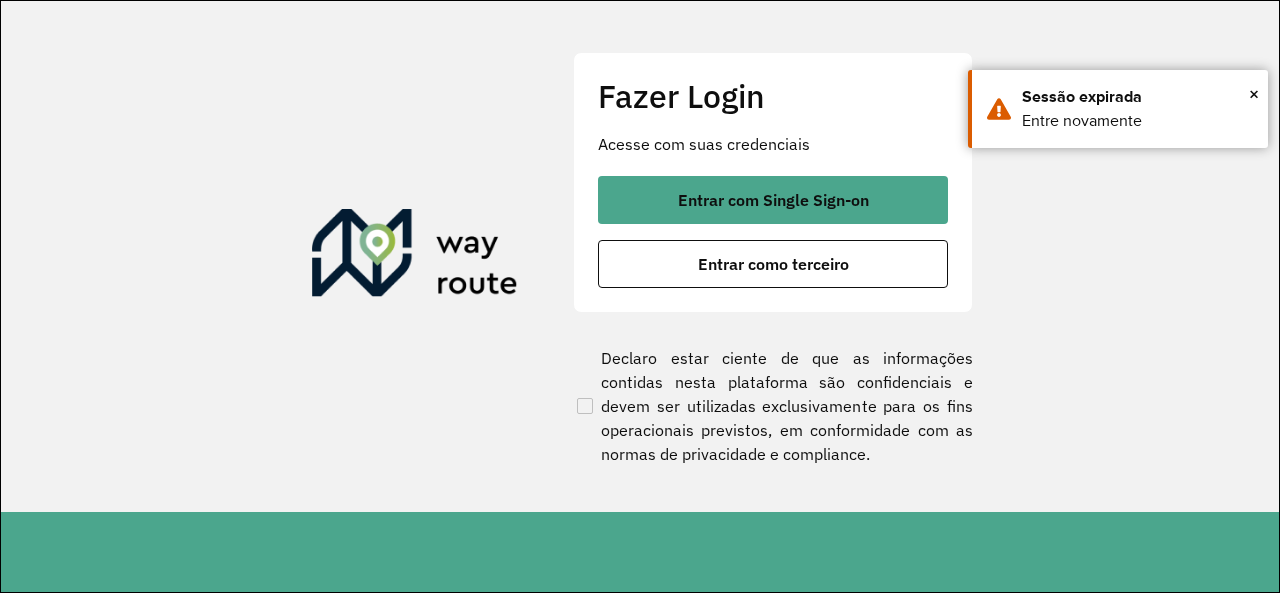 scroll, scrollTop: 0, scrollLeft: 0, axis: both 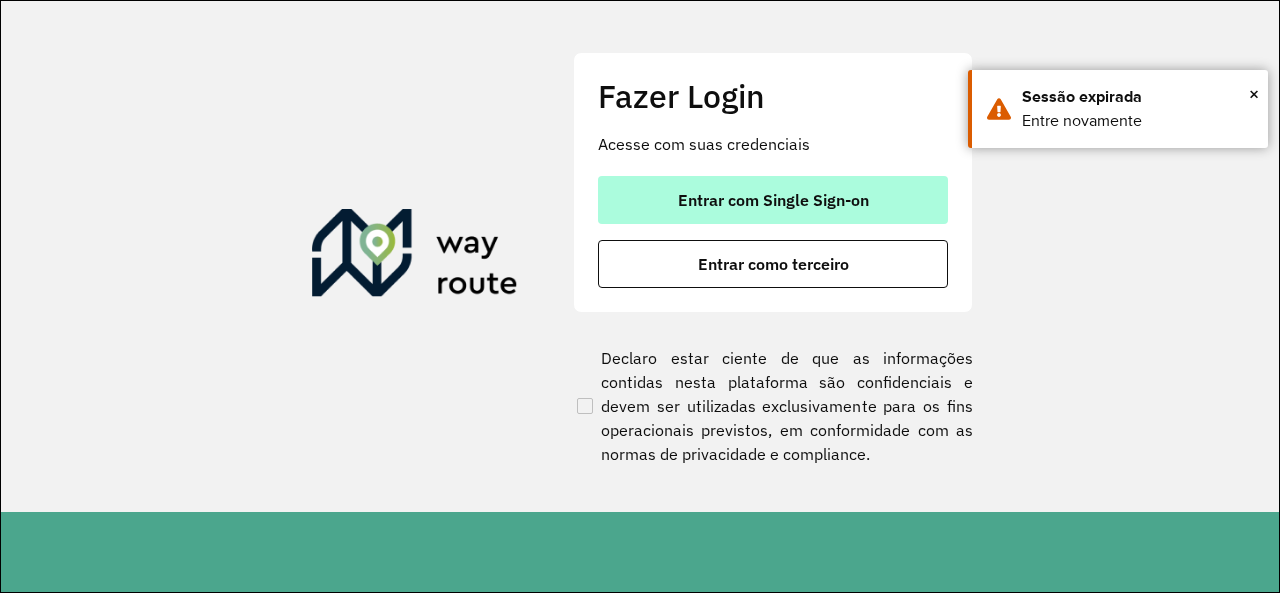 click on "Entrar com Single Sign-on" at bounding box center (773, 200) 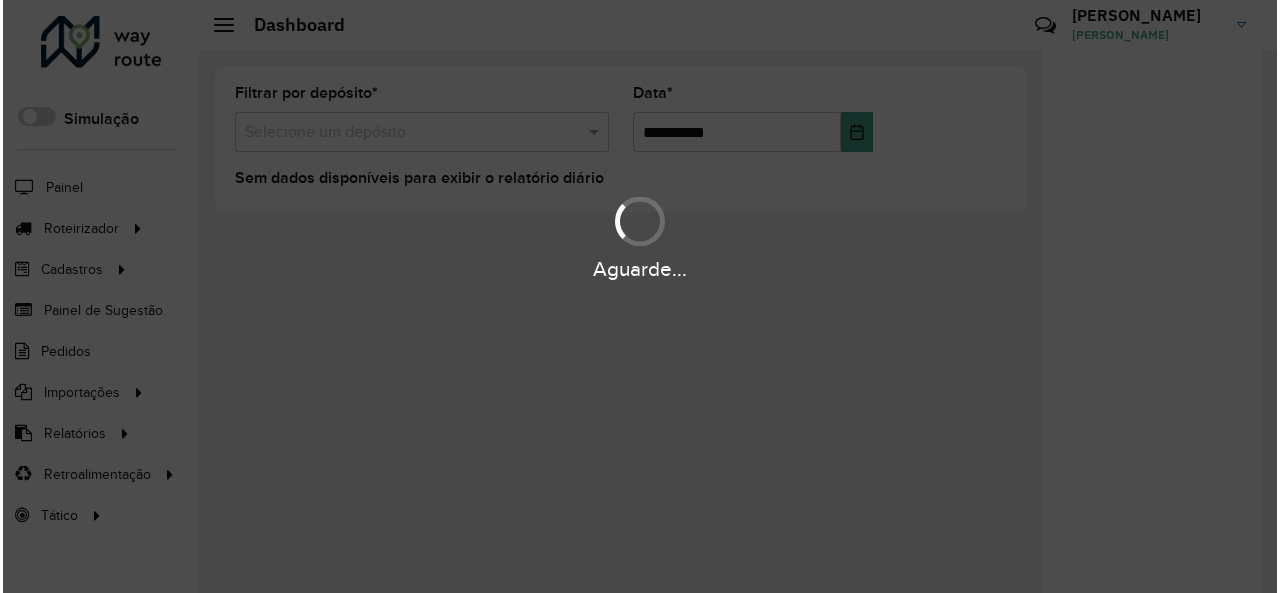 scroll, scrollTop: 0, scrollLeft: 0, axis: both 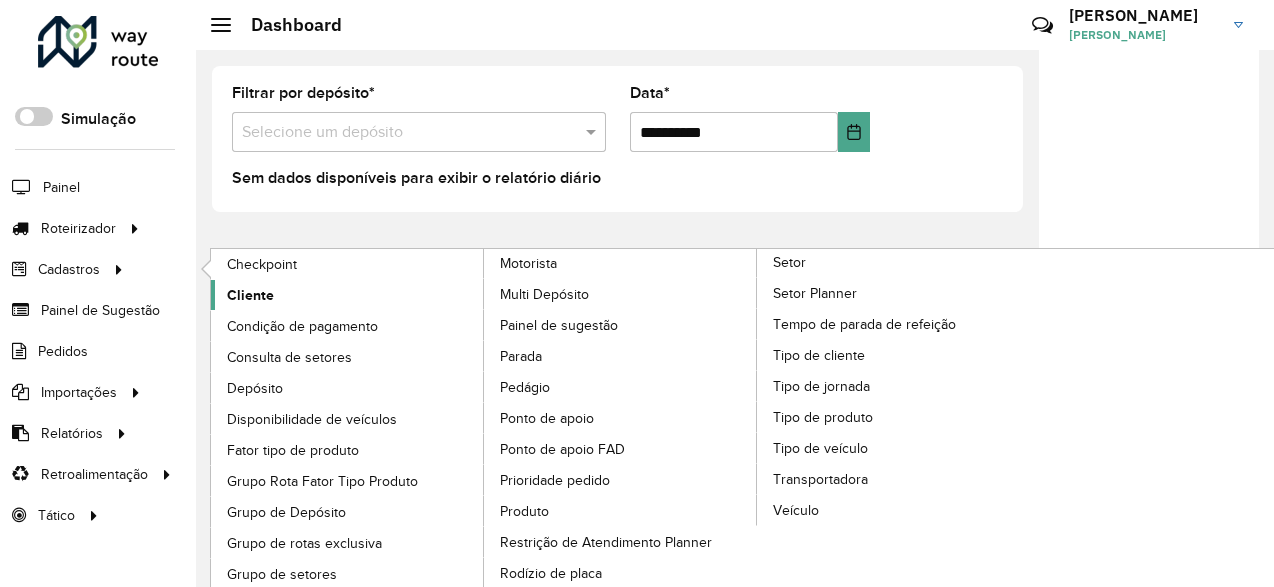 click on "Cliente" 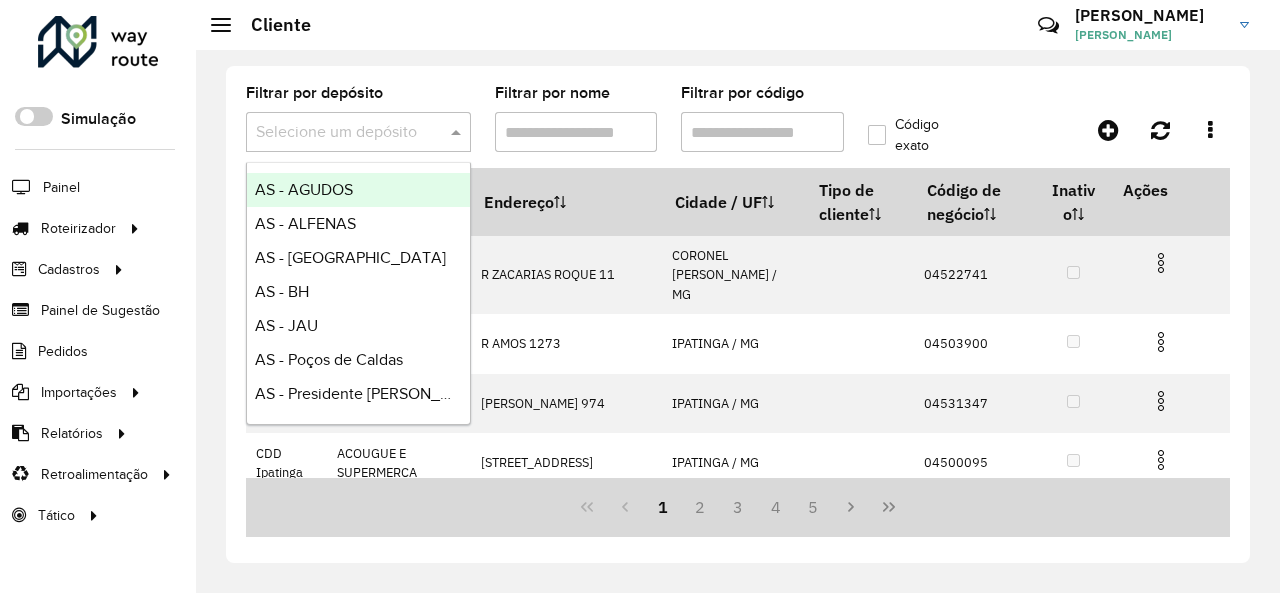 click at bounding box center [358, 132] 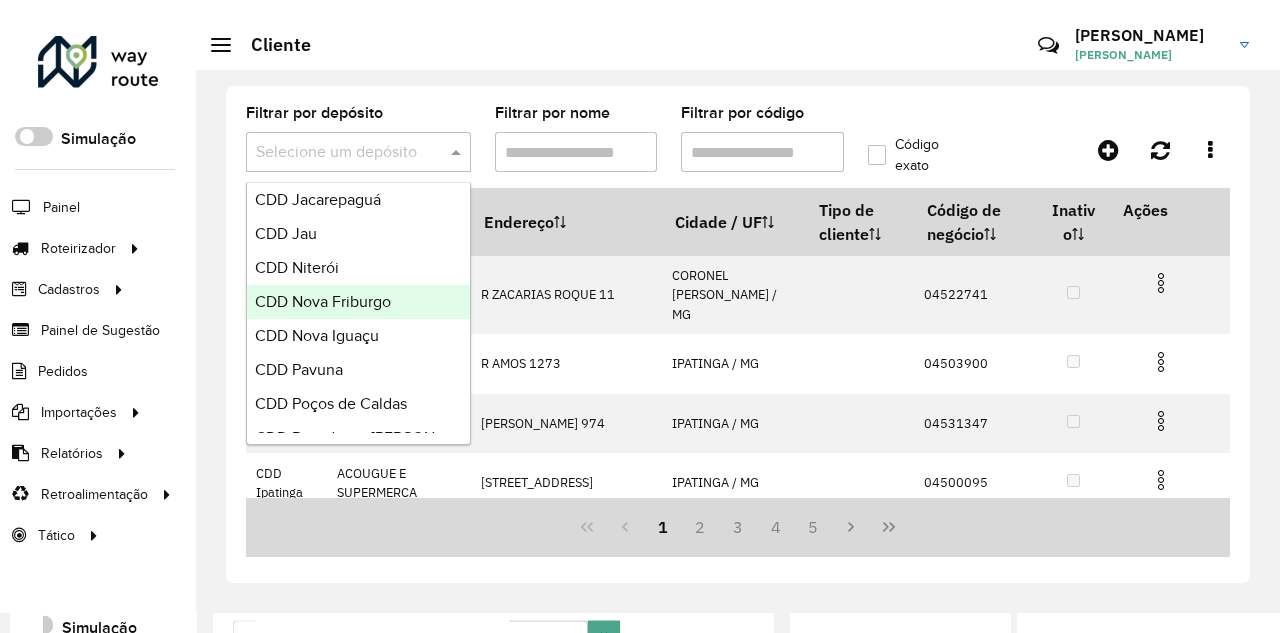 scroll, scrollTop: 600, scrollLeft: 0, axis: vertical 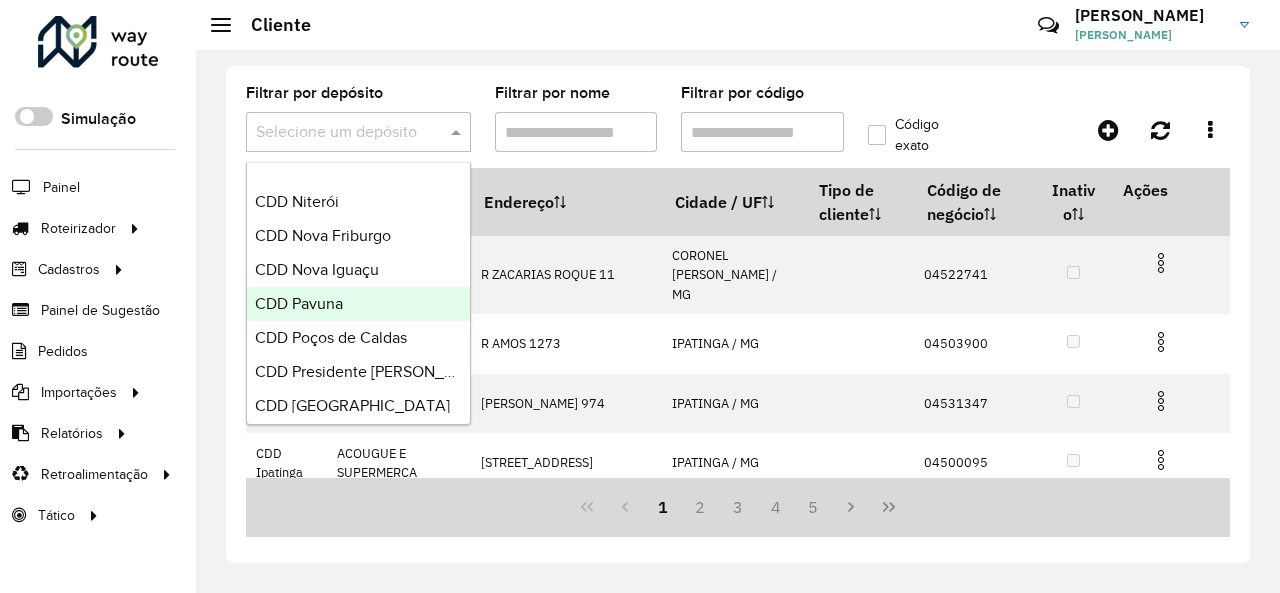 click on "CDD Pavuna" at bounding box center [358, 304] 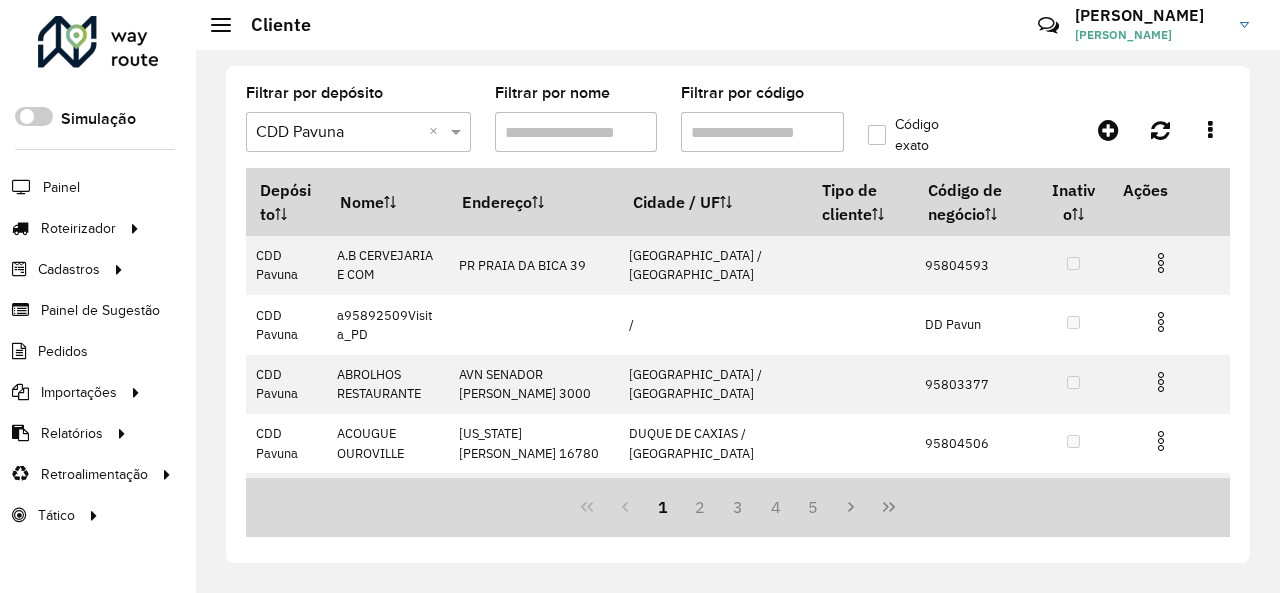 paste on "*****" 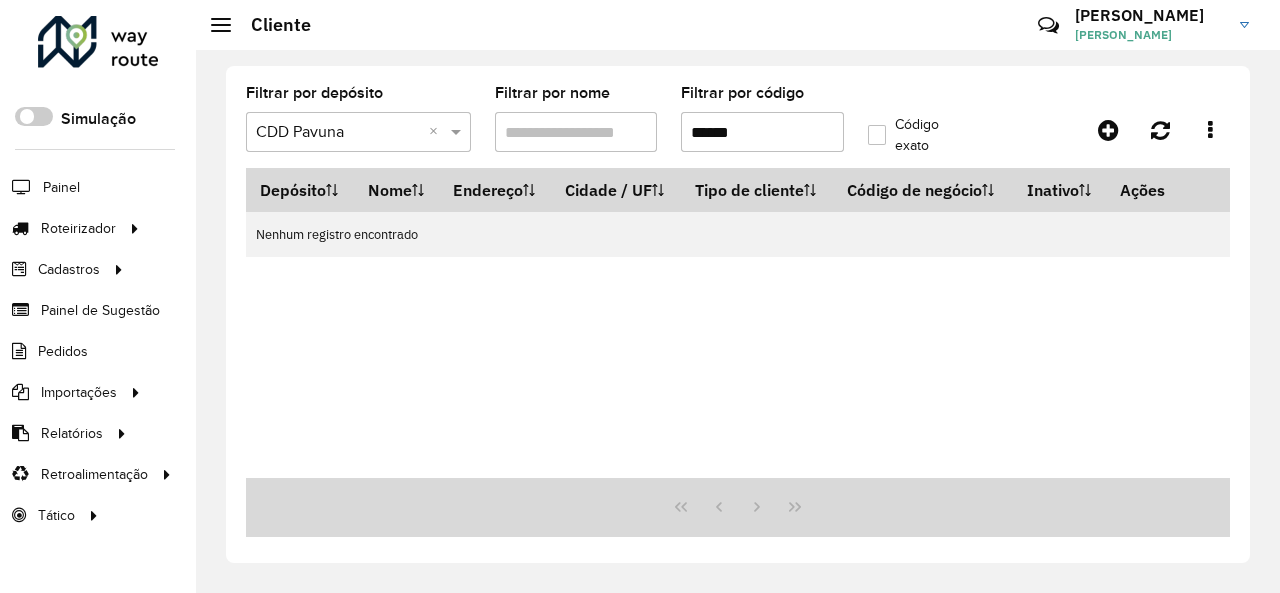 click on "*****" at bounding box center (762, 132) 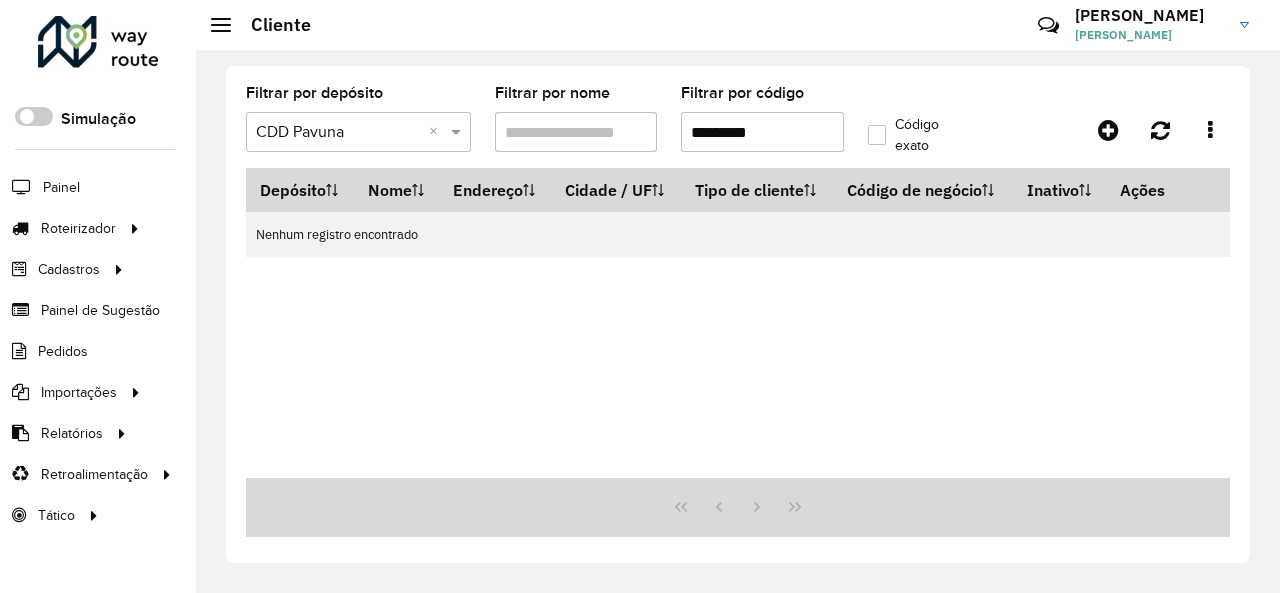 type on "********" 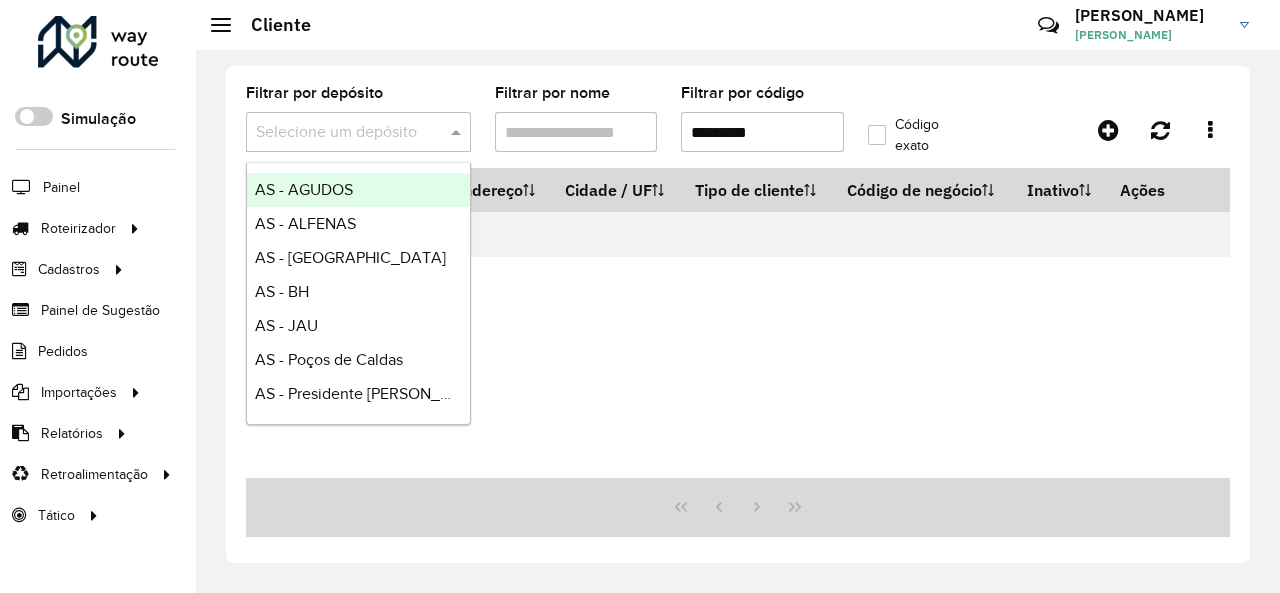 drag, startPoint x: 780, startPoint y: 130, endPoint x: 668, endPoint y: 153, distance: 114.33722 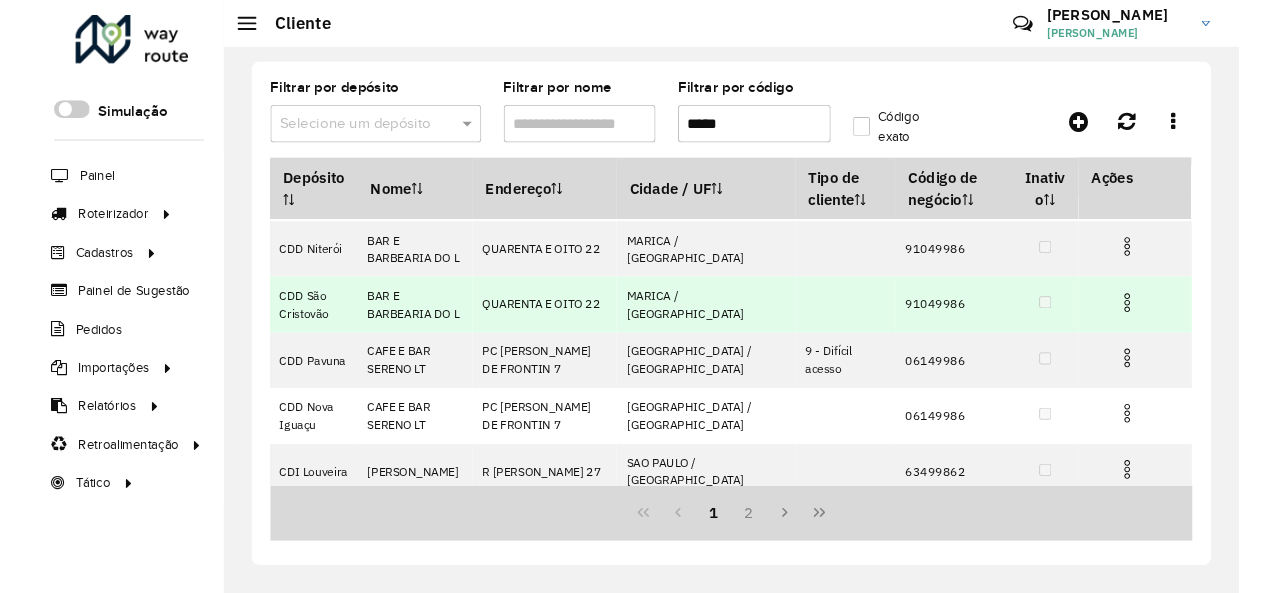scroll, scrollTop: 400, scrollLeft: 0, axis: vertical 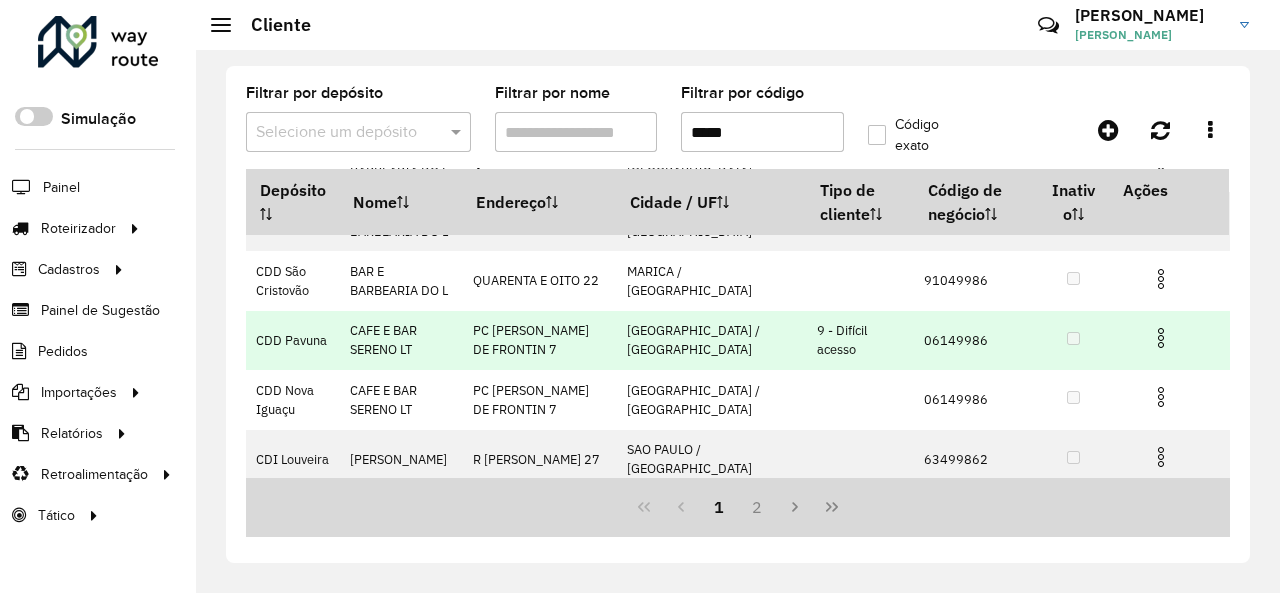 type on "*****" 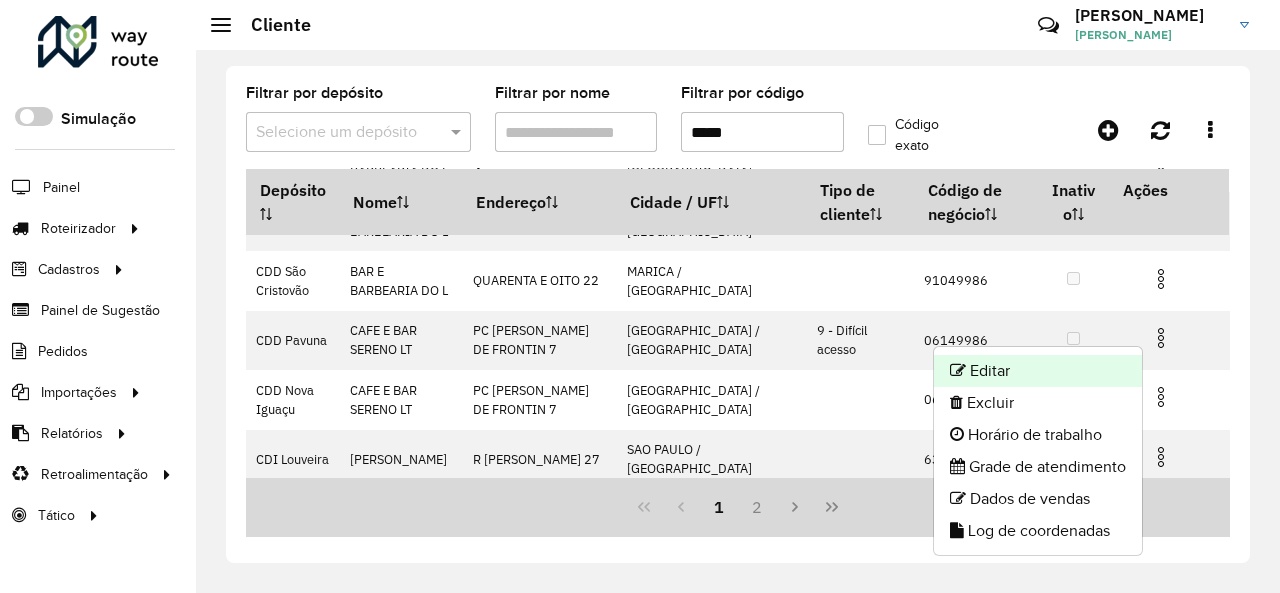 click on "Editar" 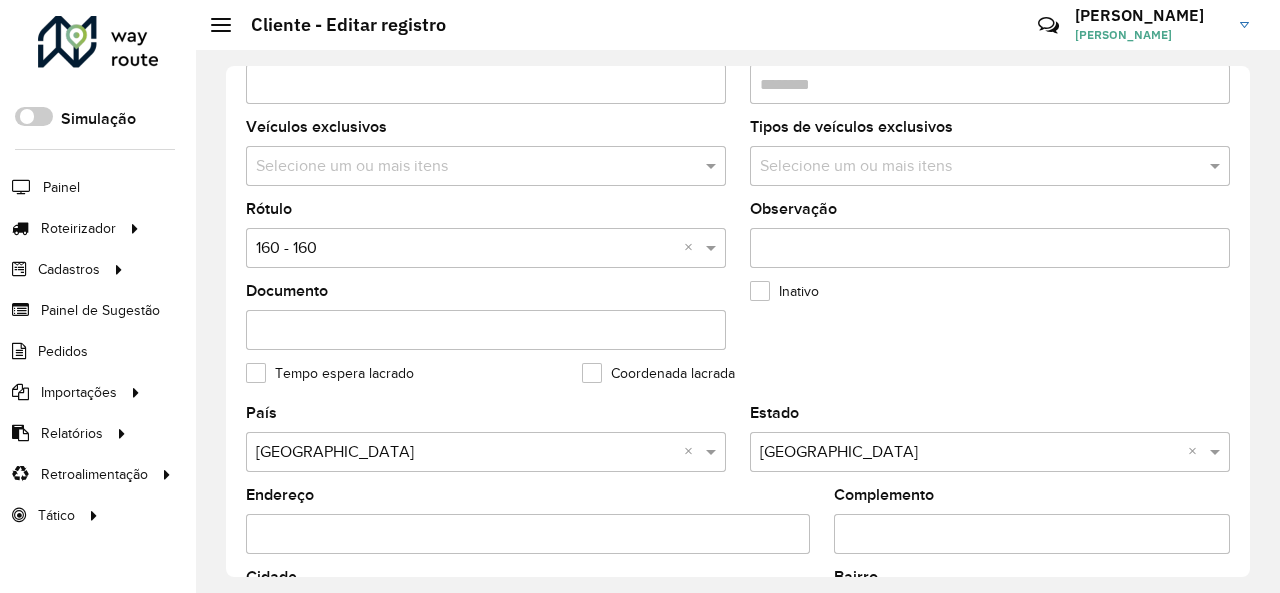 scroll, scrollTop: 300, scrollLeft: 0, axis: vertical 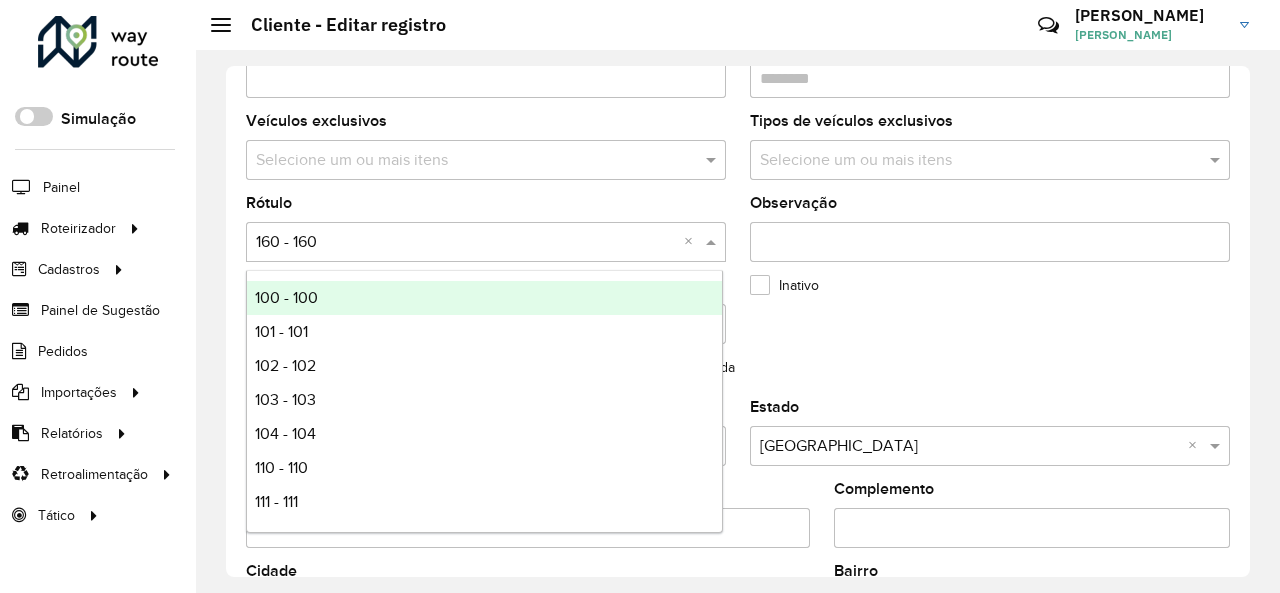 click at bounding box center [466, 243] 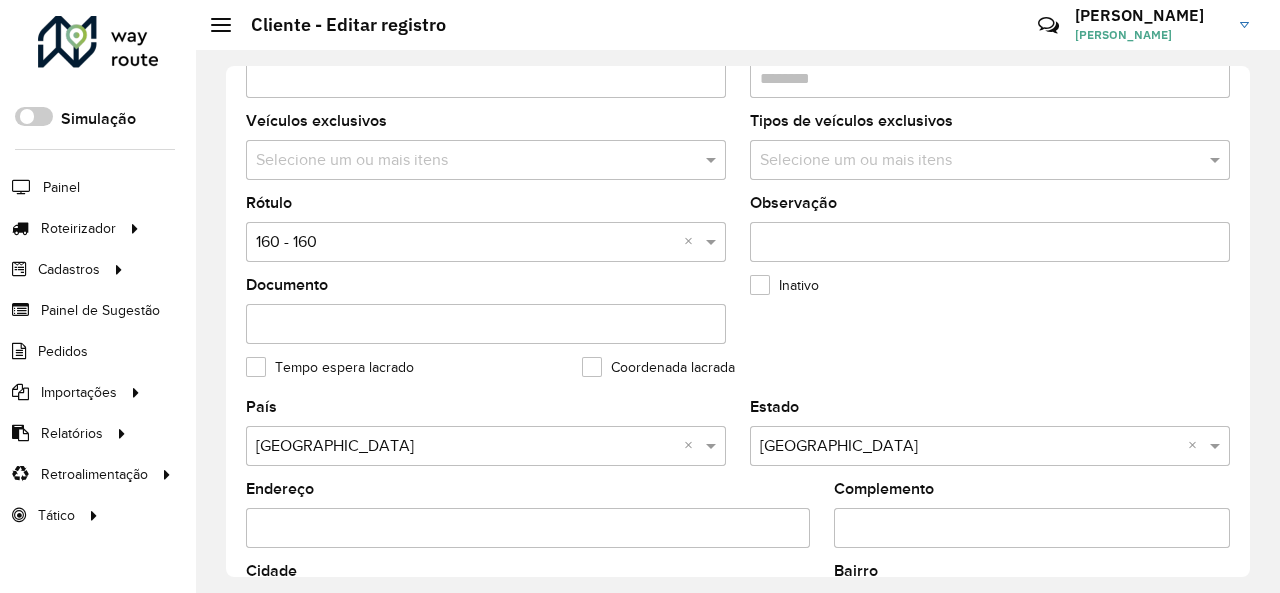 scroll, scrollTop: 100, scrollLeft: 0, axis: vertical 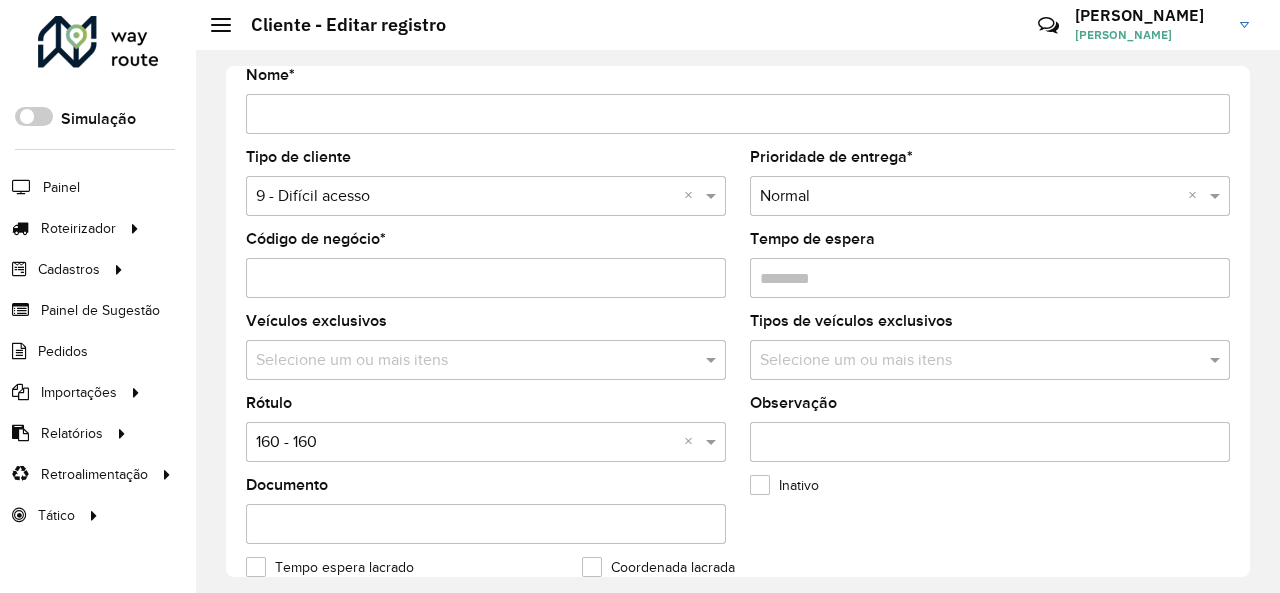 click at bounding box center [466, 197] 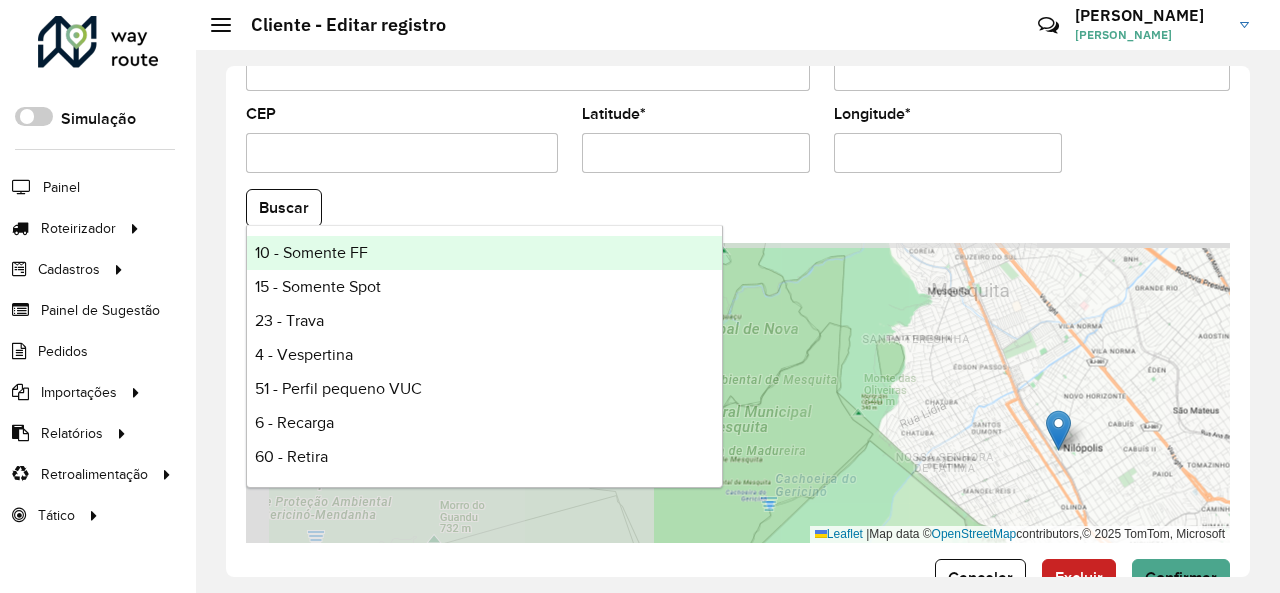 scroll, scrollTop: 890, scrollLeft: 0, axis: vertical 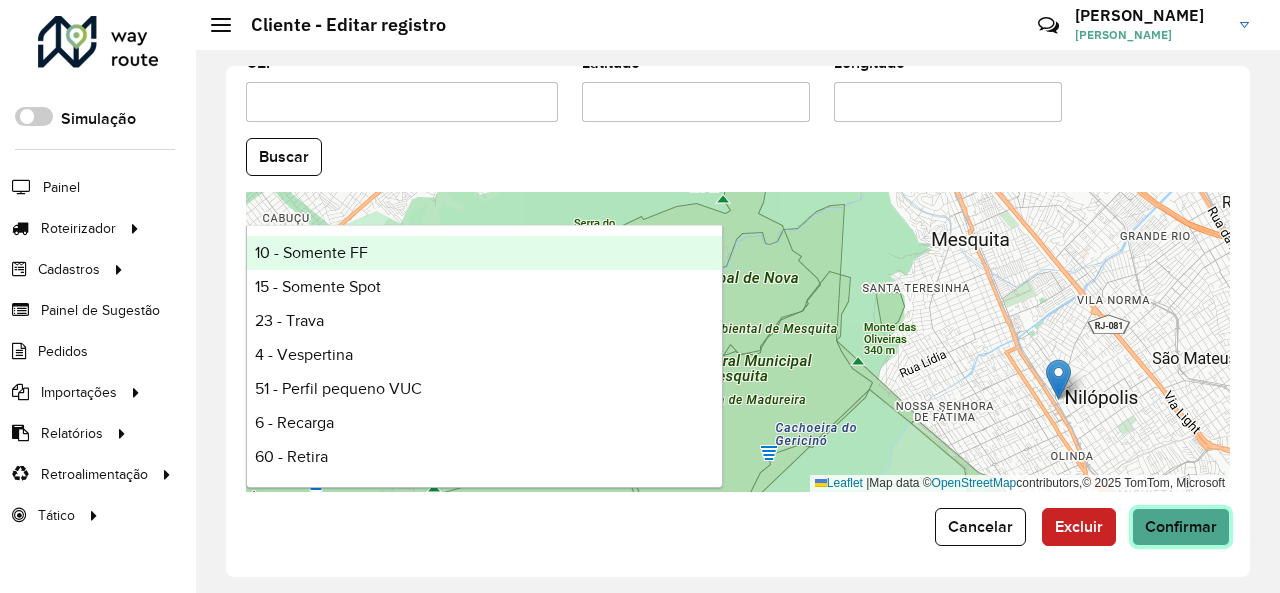 click on "Confirmar" 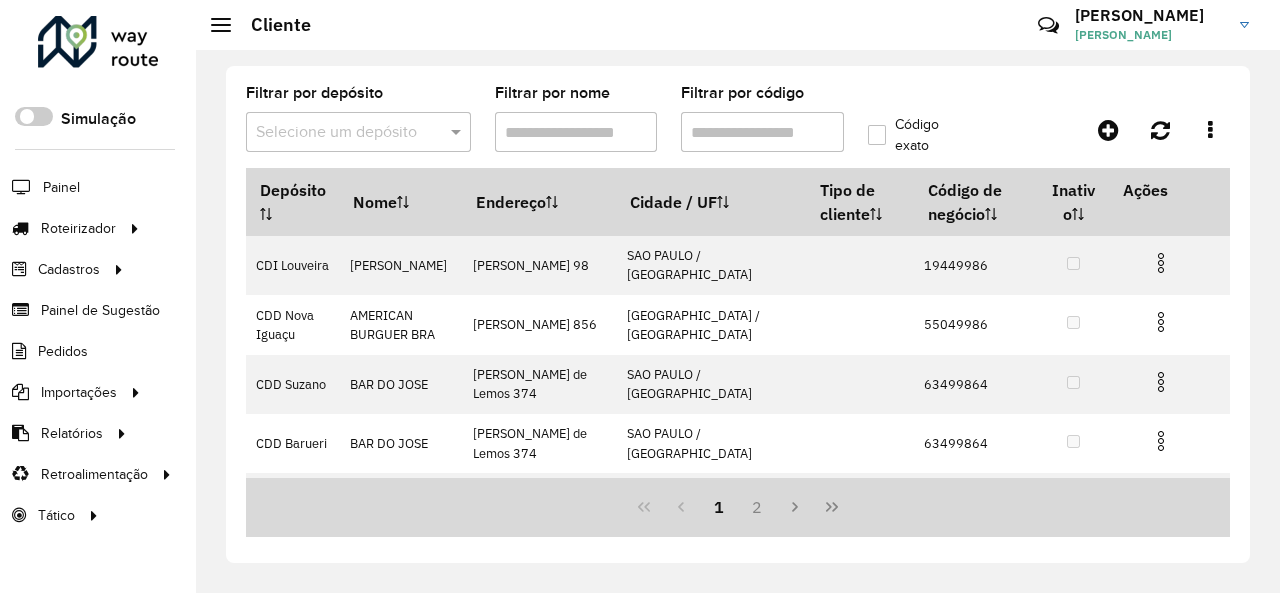 drag, startPoint x: 743, startPoint y: 139, endPoint x: 662, endPoint y: 138, distance: 81.00617 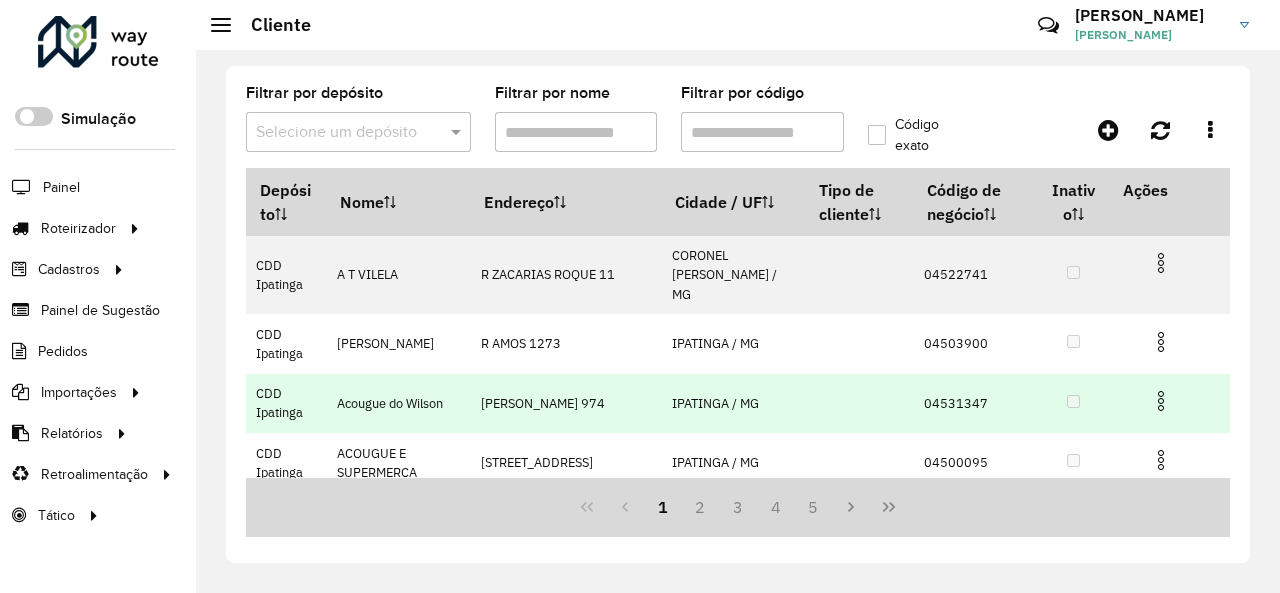 click at bounding box center (1073, 403) 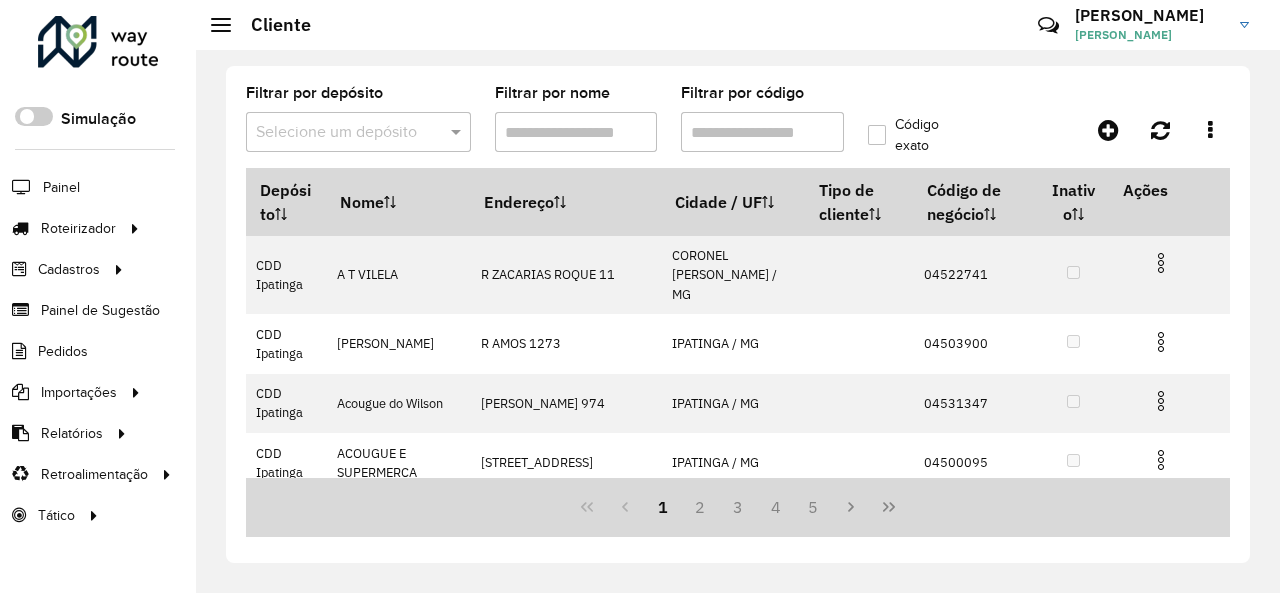 paste on "*****" 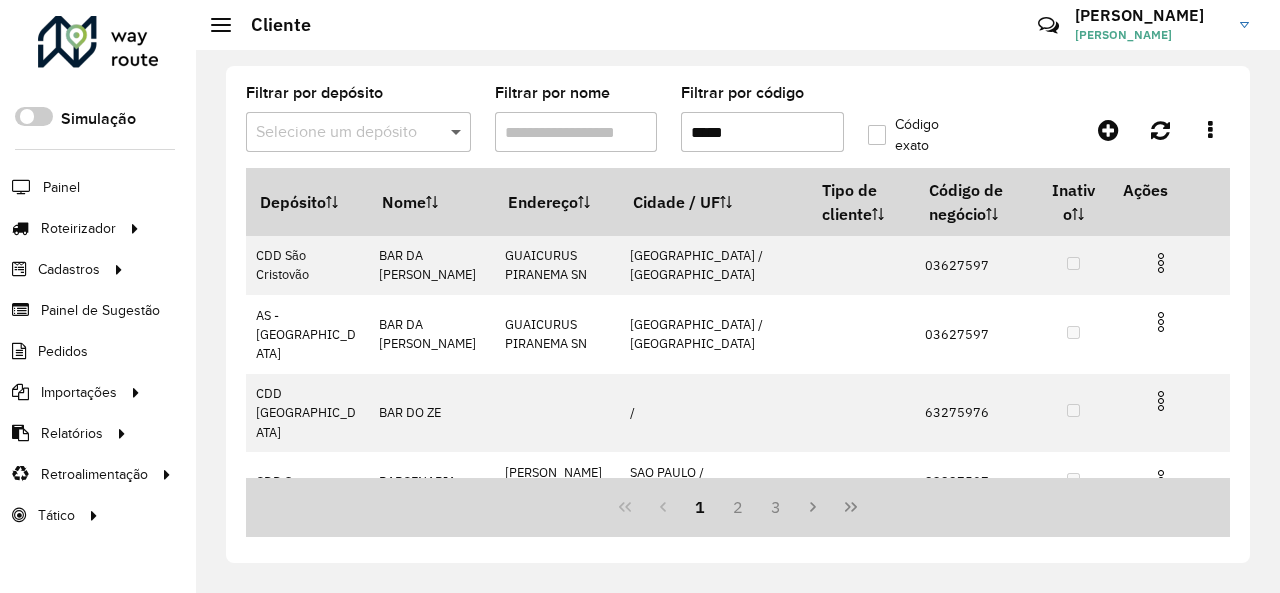 type on "*****" 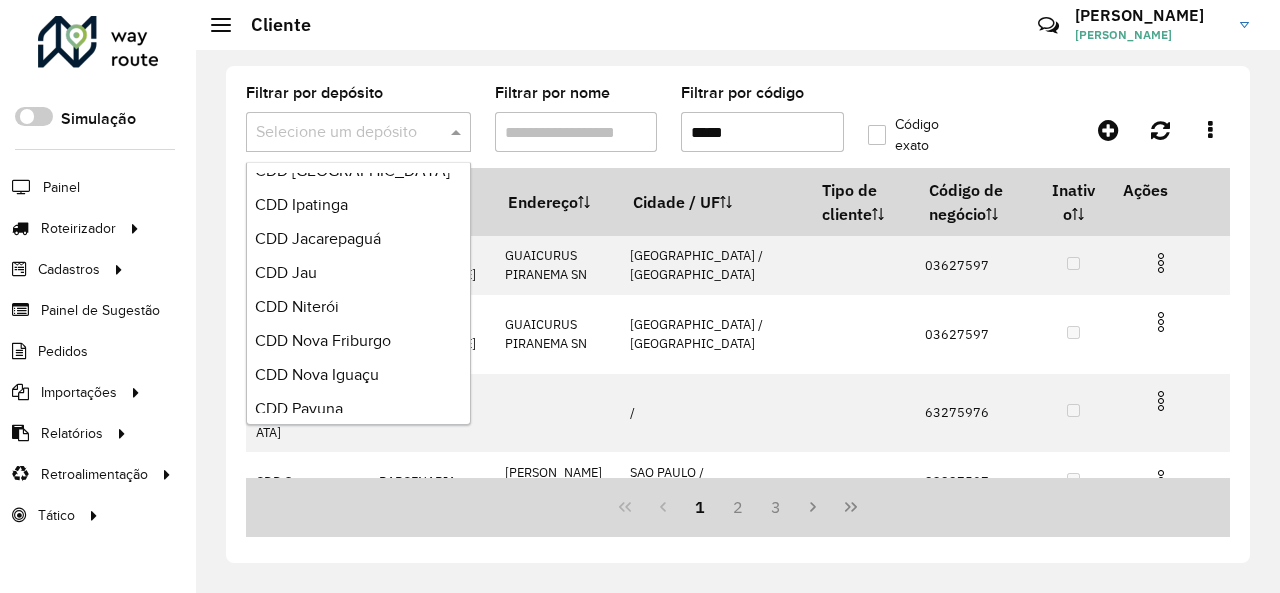 scroll, scrollTop: 500, scrollLeft: 0, axis: vertical 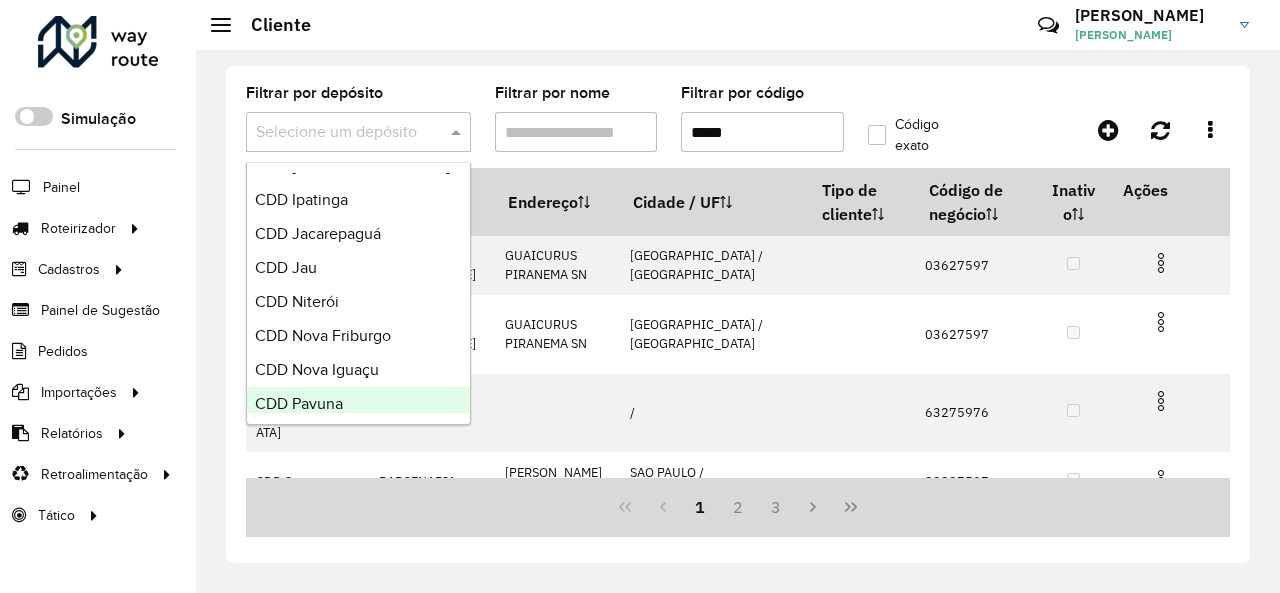 click on "CDD Pavuna" at bounding box center [358, 404] 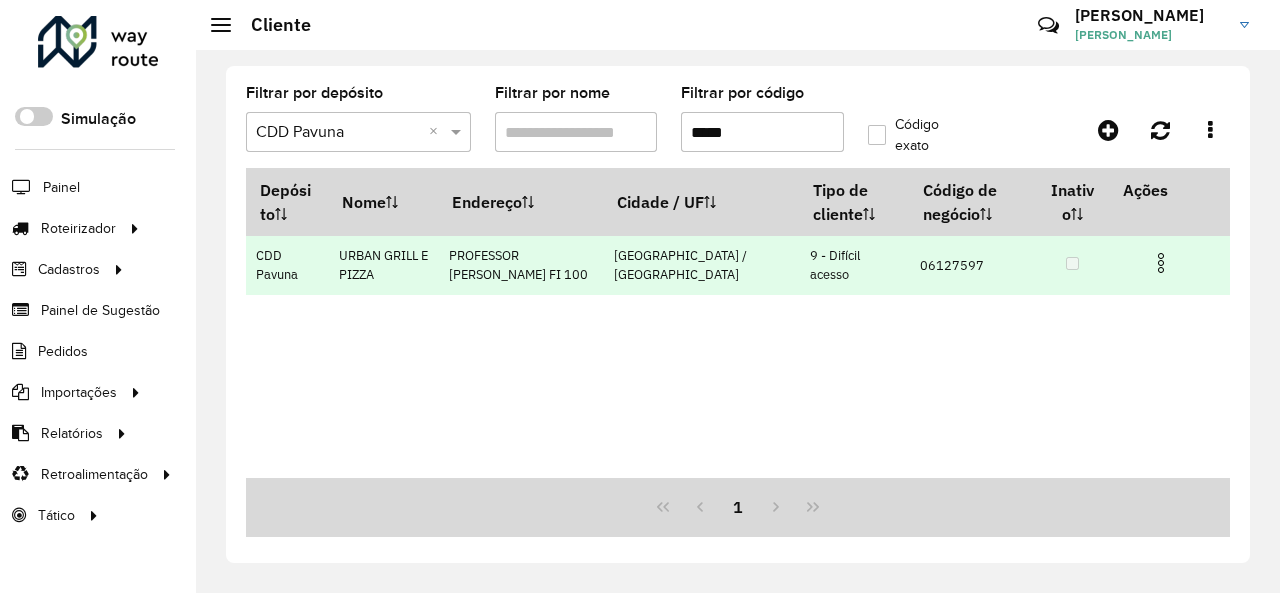 click at bounding box center (1161, 263) 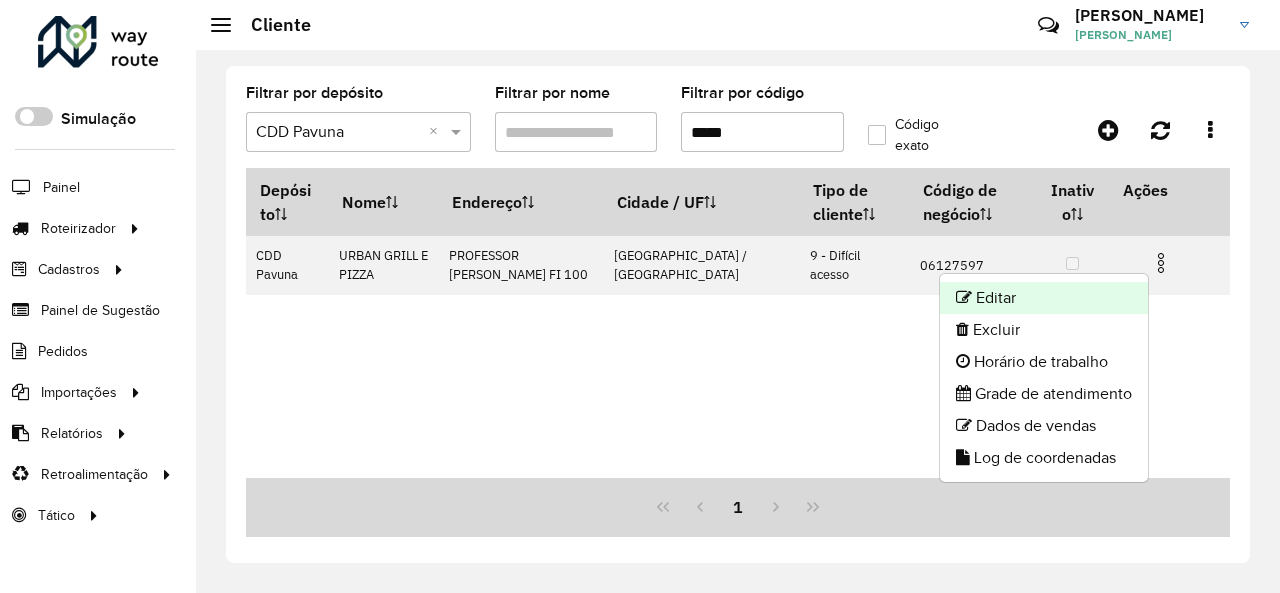 click on "Editar" 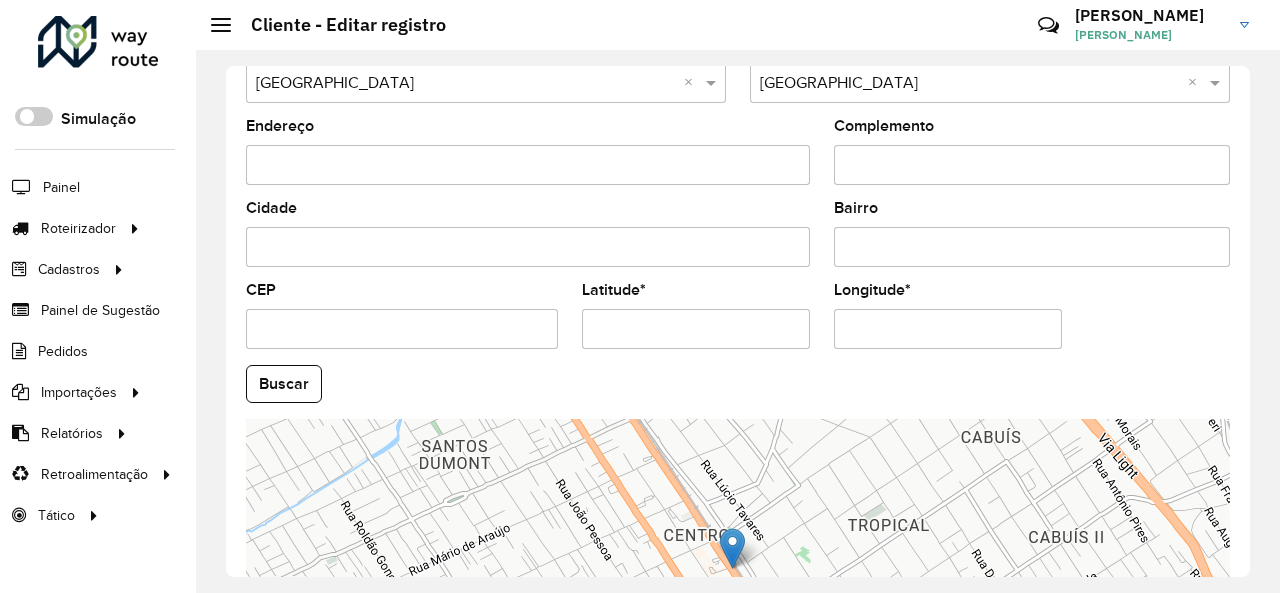 scroll, scrollTop: 890, scrollLeft: 0, axis: vertical 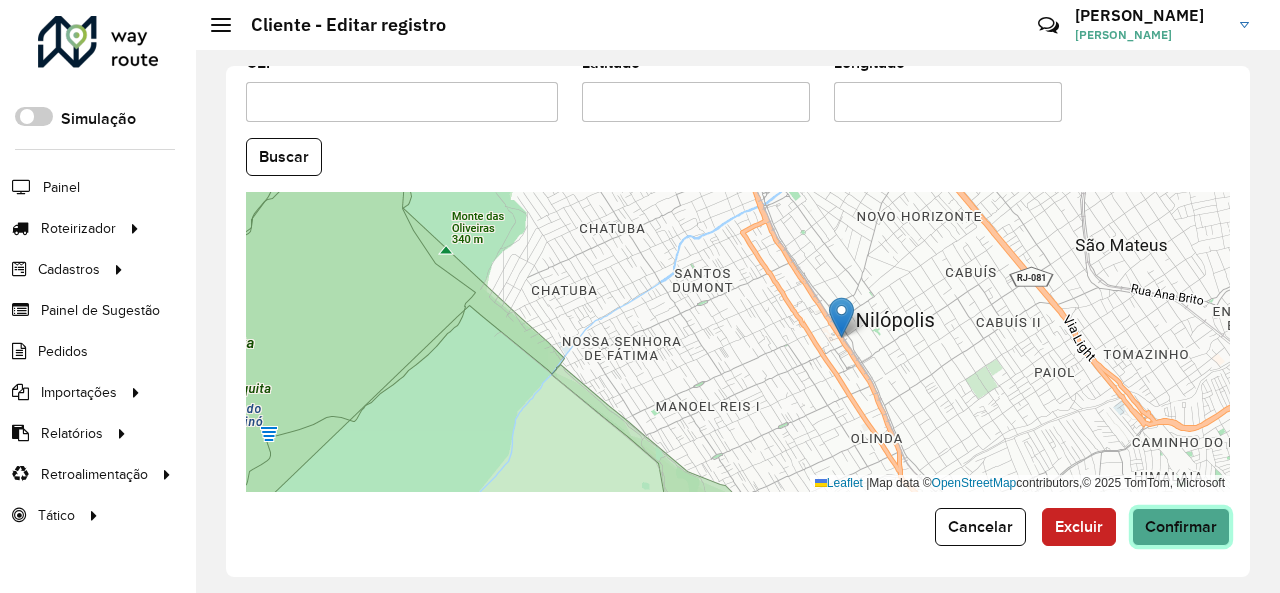 click on "Confirmar" 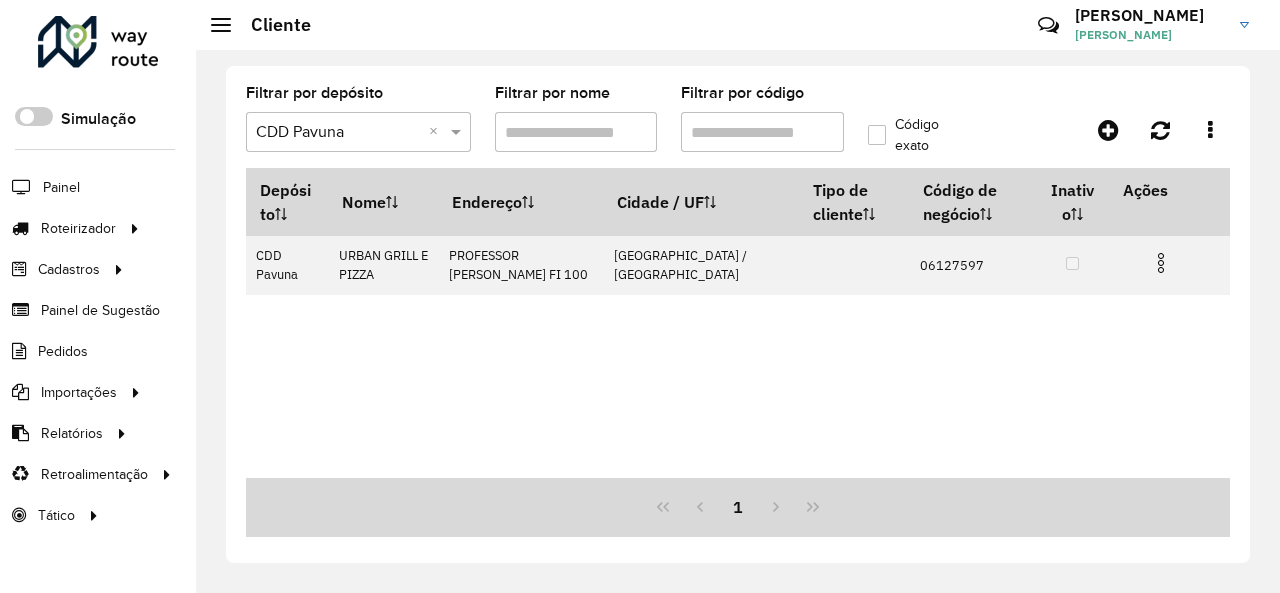 drag, startPoint x: 749, startPoint y: 143, endPoint x: 688, endPoint y: 140, distance: 61.073727 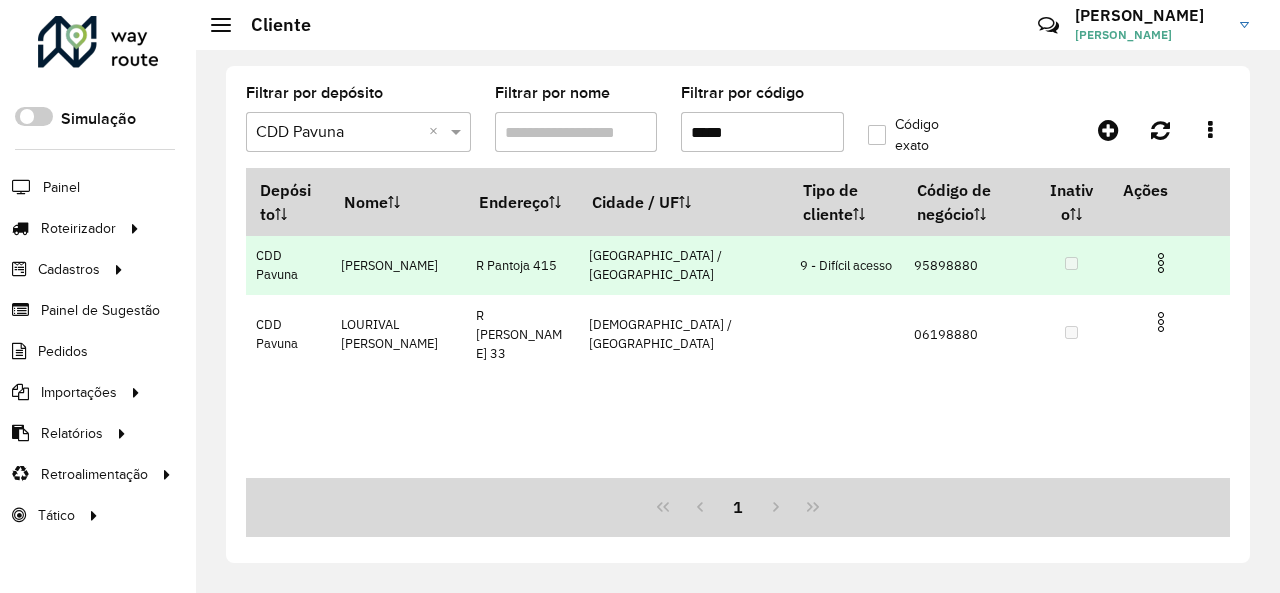 type on "*****" 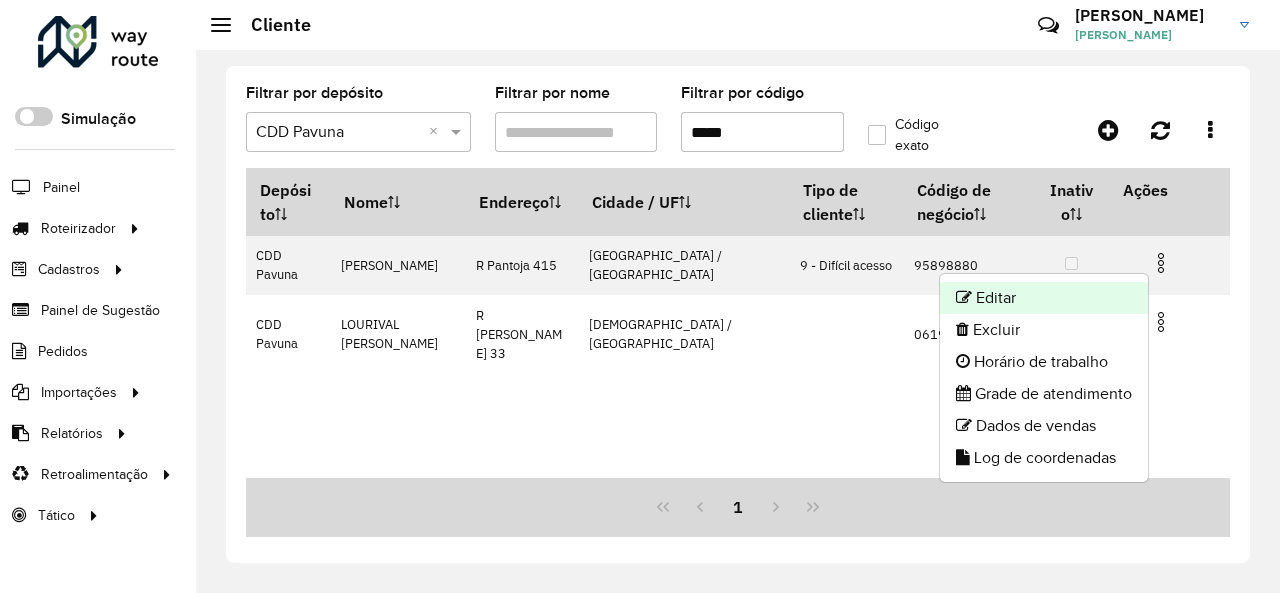 click on "Editar" 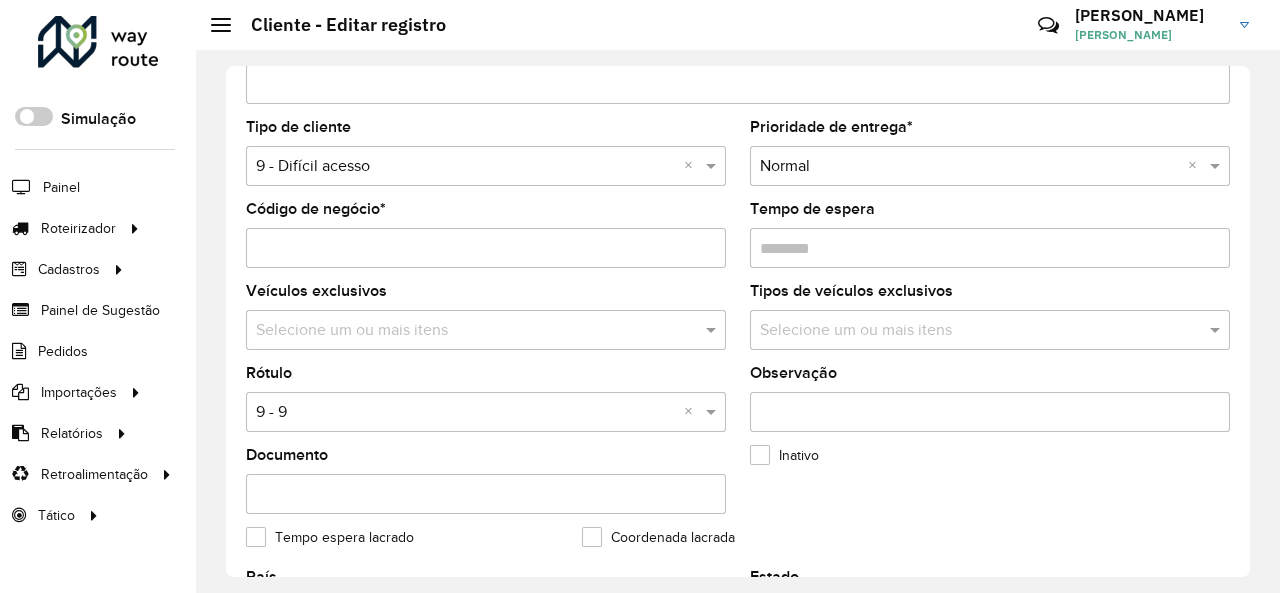 scroll, scrollTop: 90, scrollLeft: 0, axis: vertical 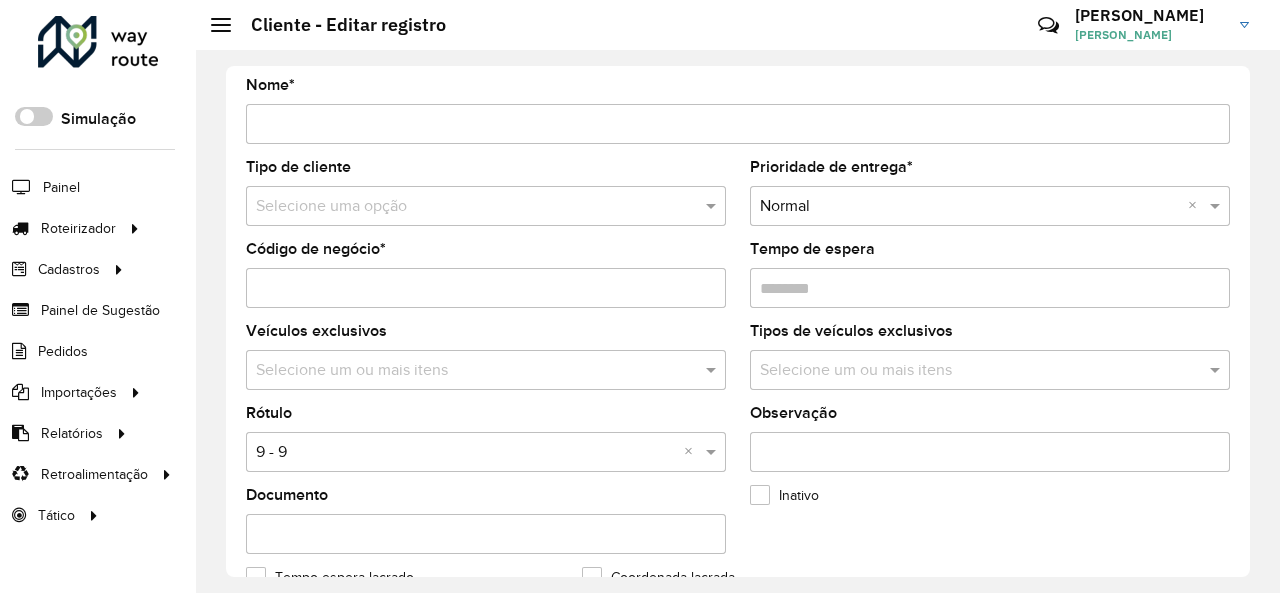 click at bounding box center [466, 453] 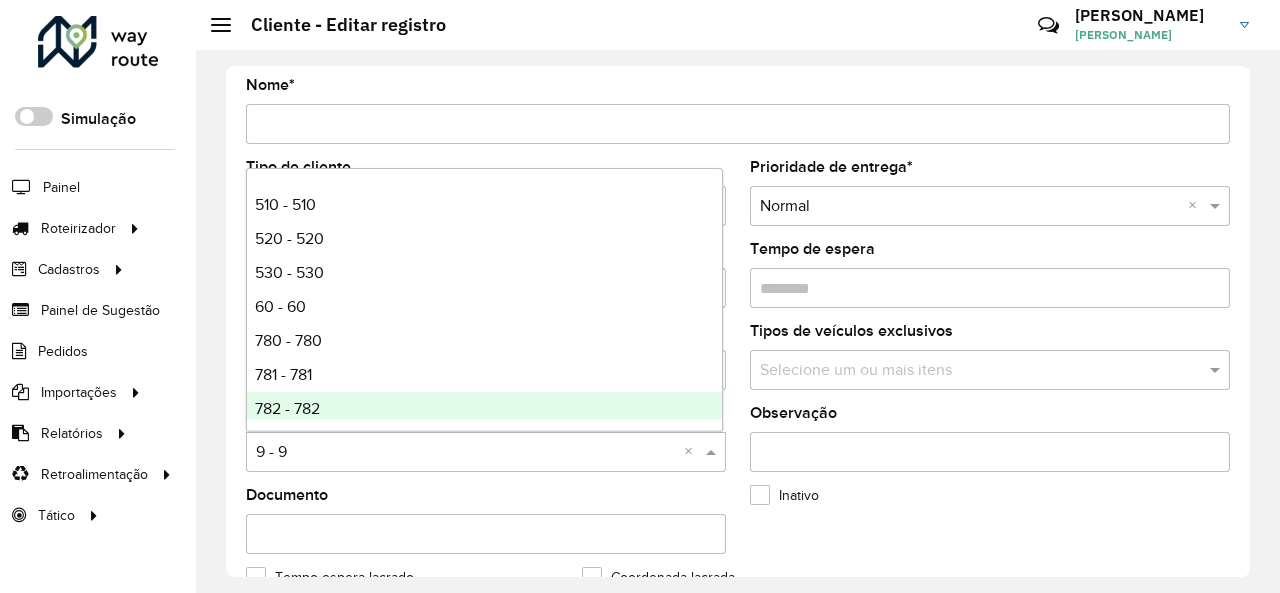 scroll, scrollTop: 2000, scrollLeft: 0, axis: vertical 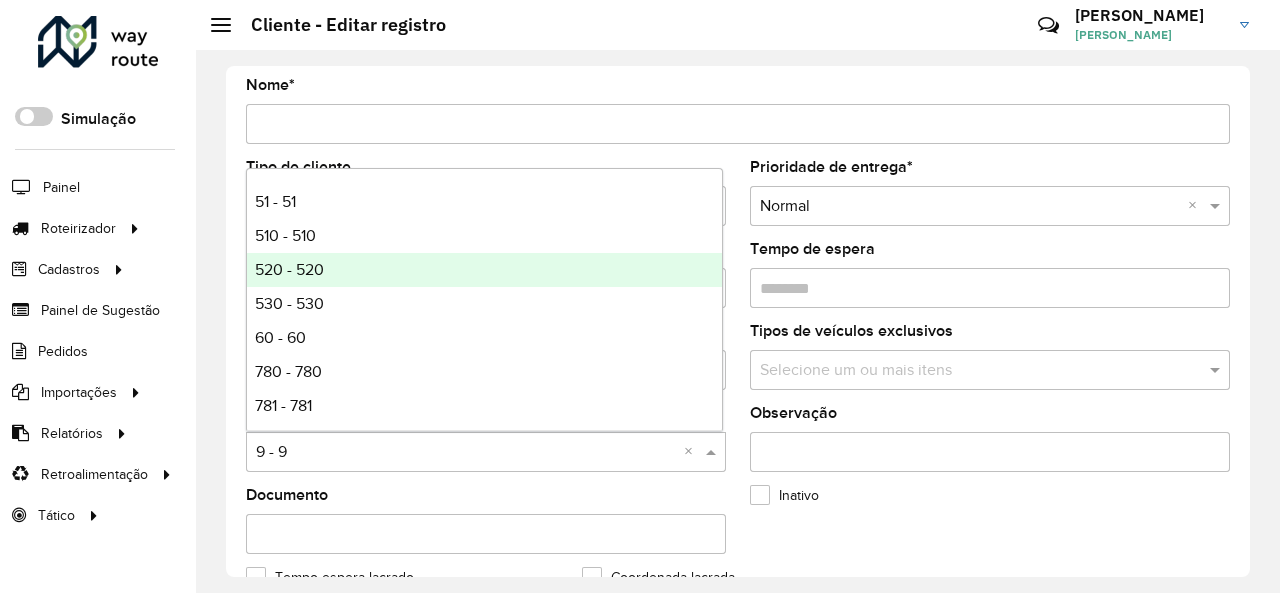 click on "520 - 520" at bounding box center (484, 270) 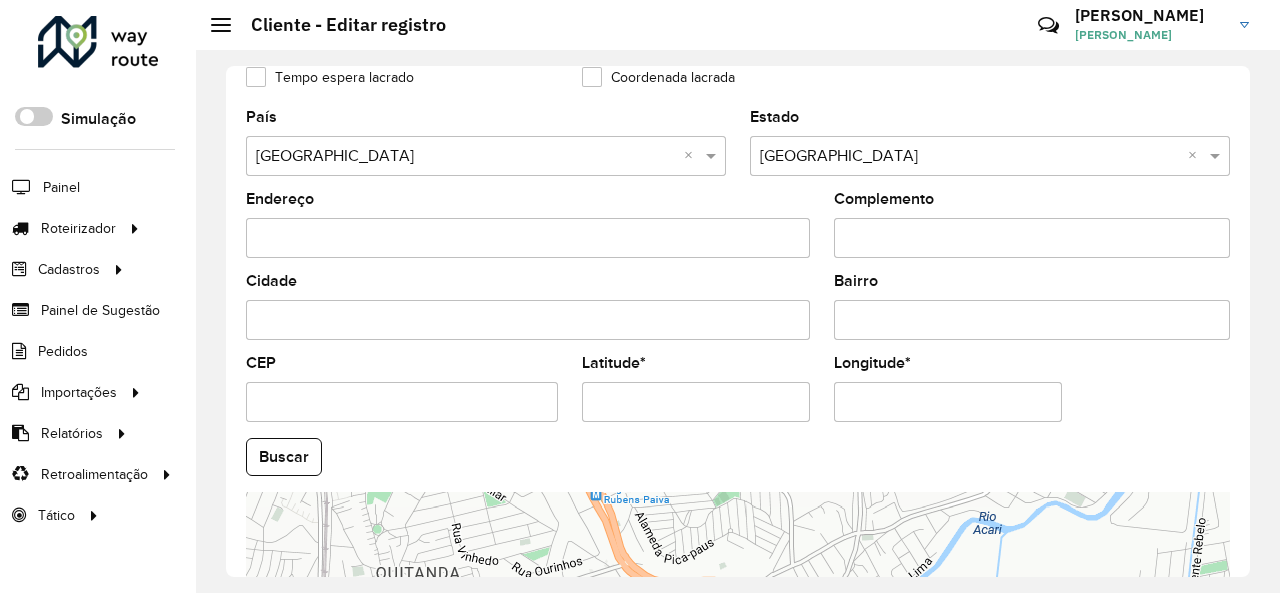 scroll, scrollTop: 890, scrollLeft: 0, axis: vertical 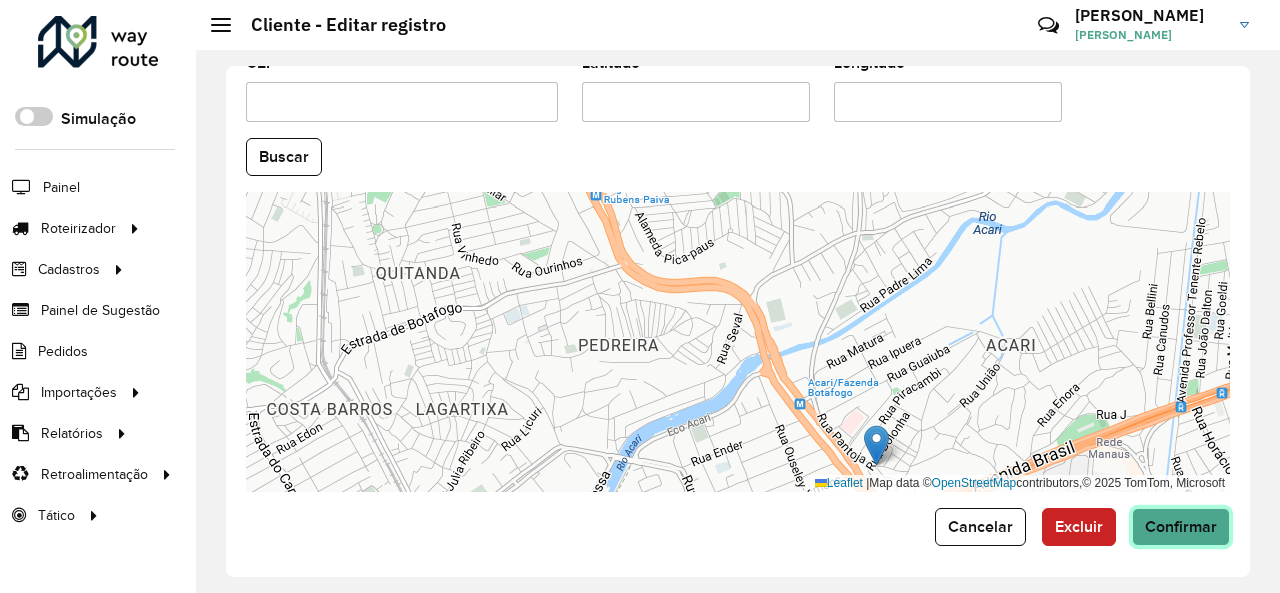 click on "Confirmar" 